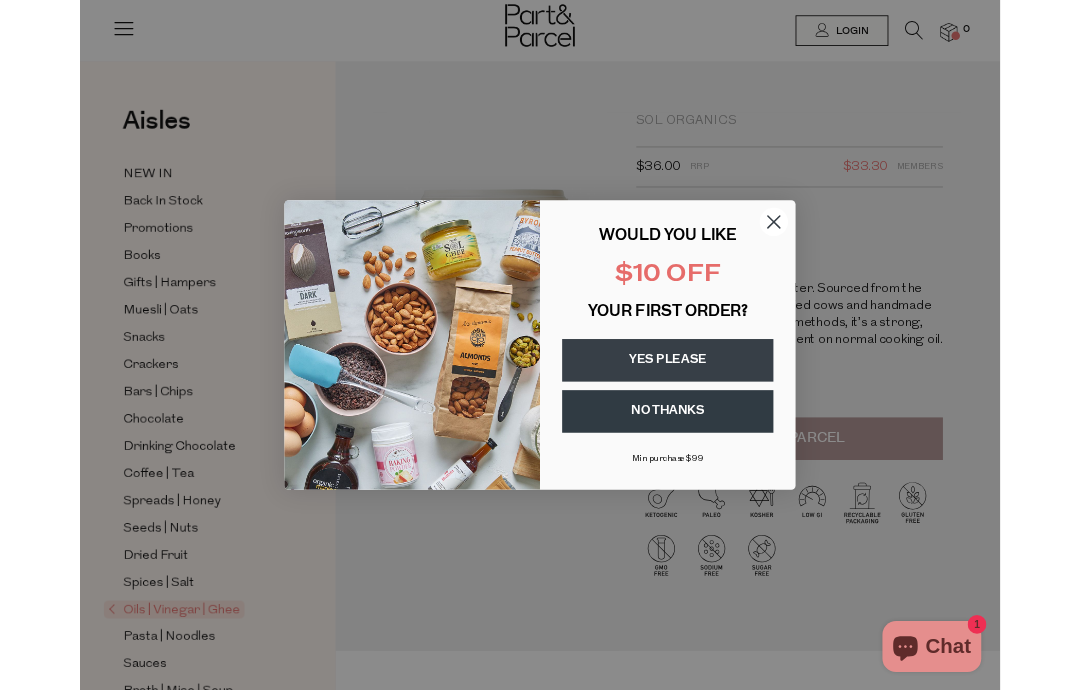 scroll, scrollTop: 0, scrollLeft: 0, axis: both 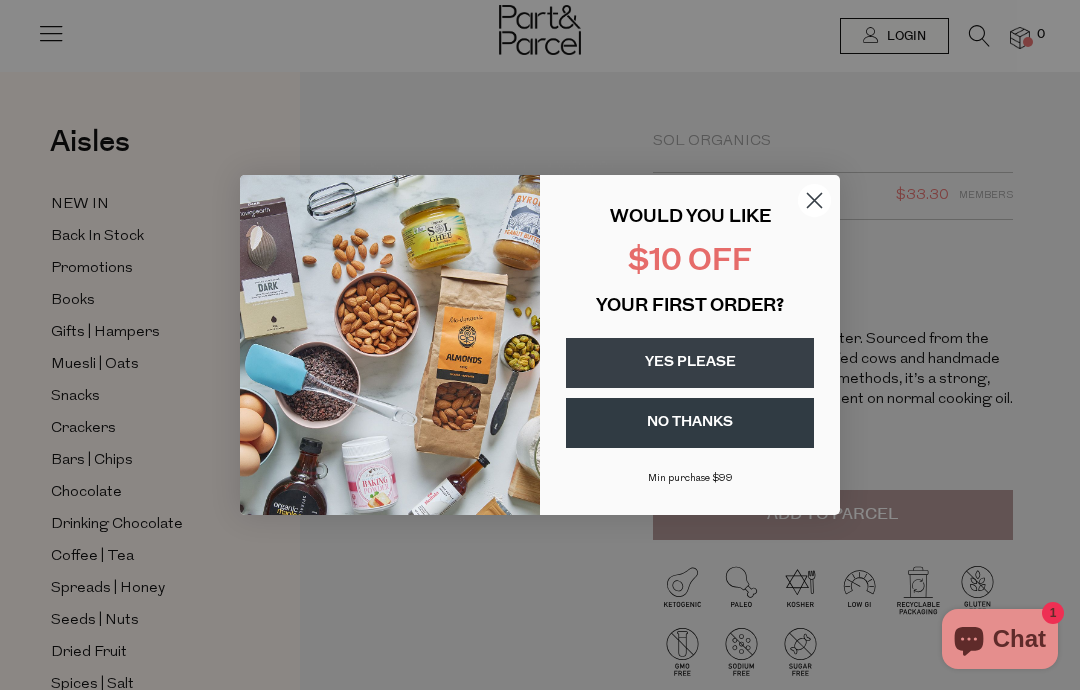 click 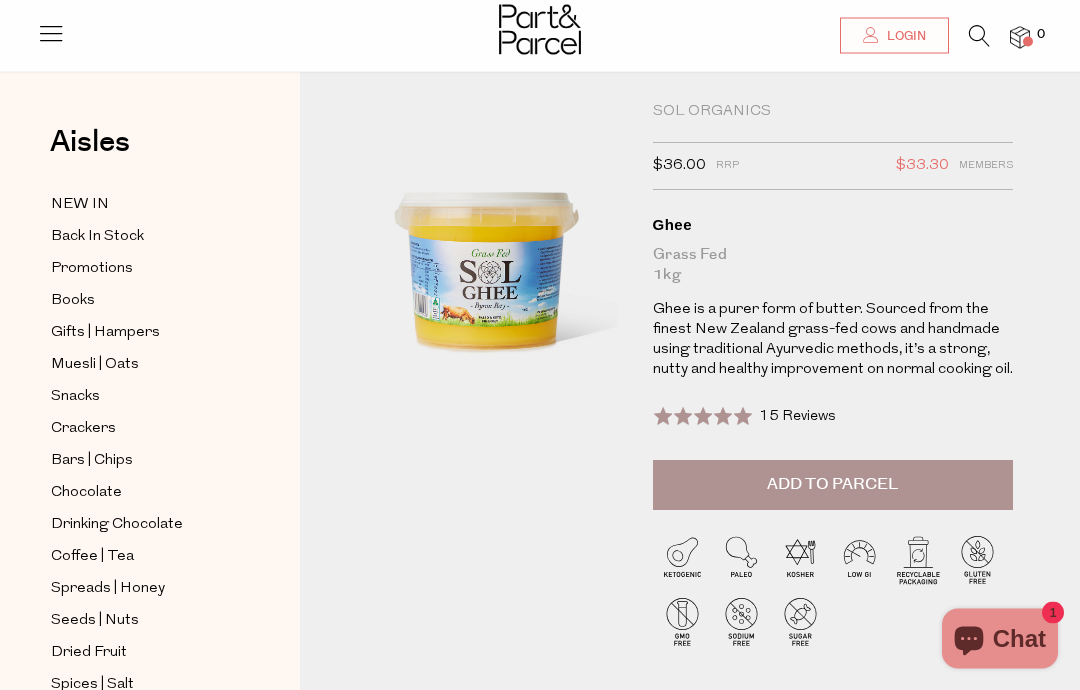 scroll, scrollTop: 0, scrollLeft: 0, axis: both 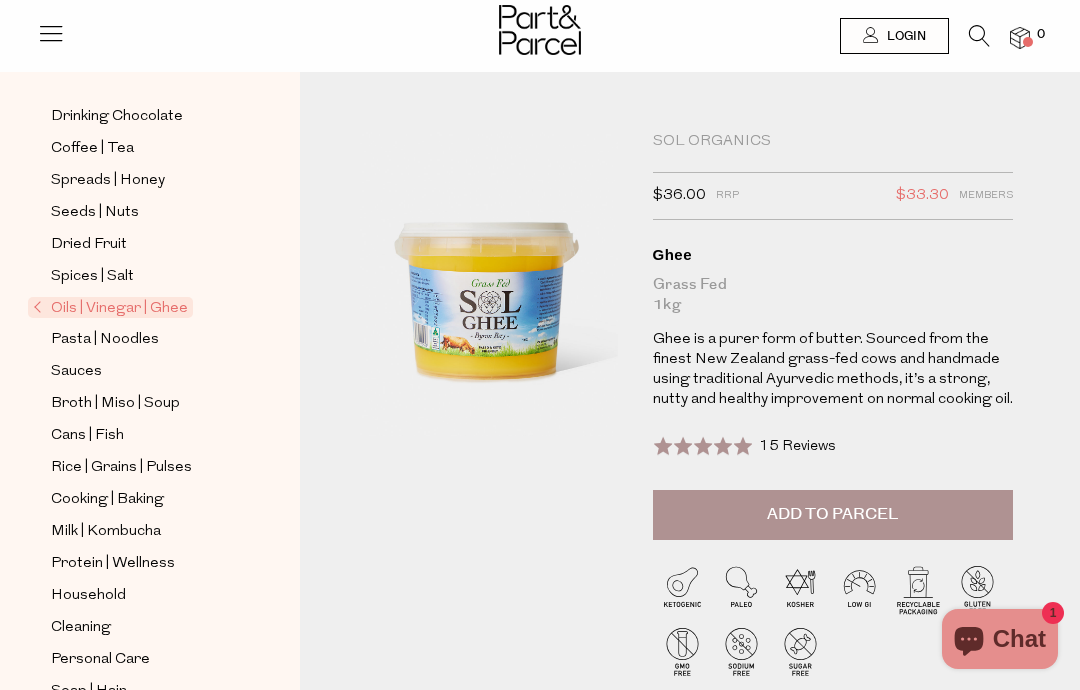 click on "Cans | Fish" at bounding box center [87, 436] 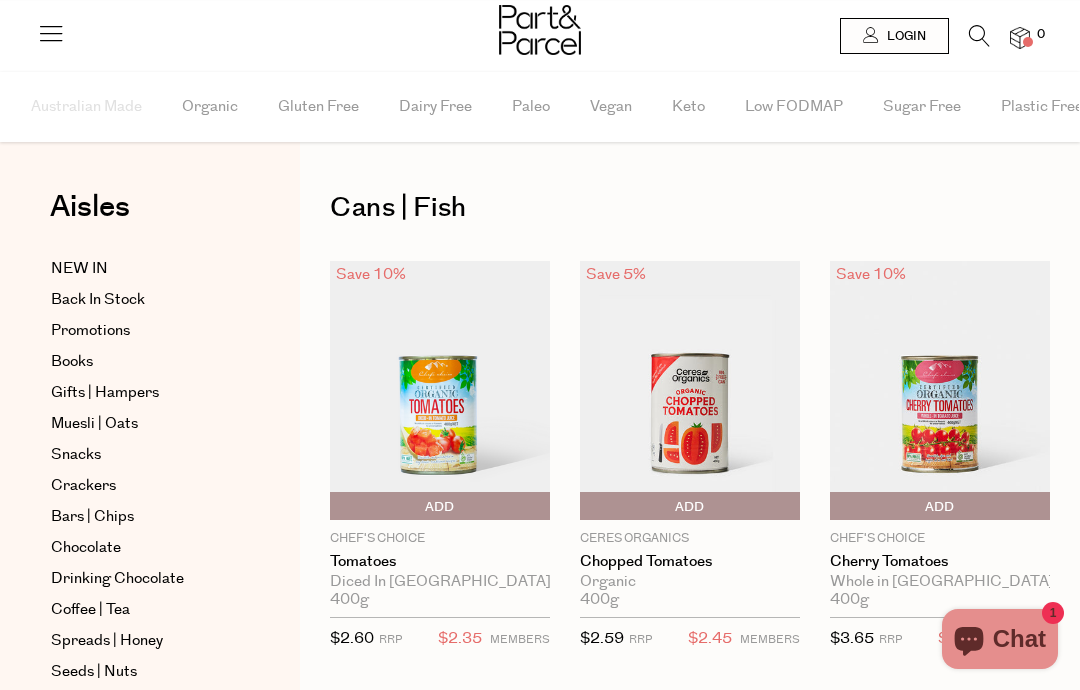 scroll, scrollTop: 0, scrollLeft: 0, axis: both 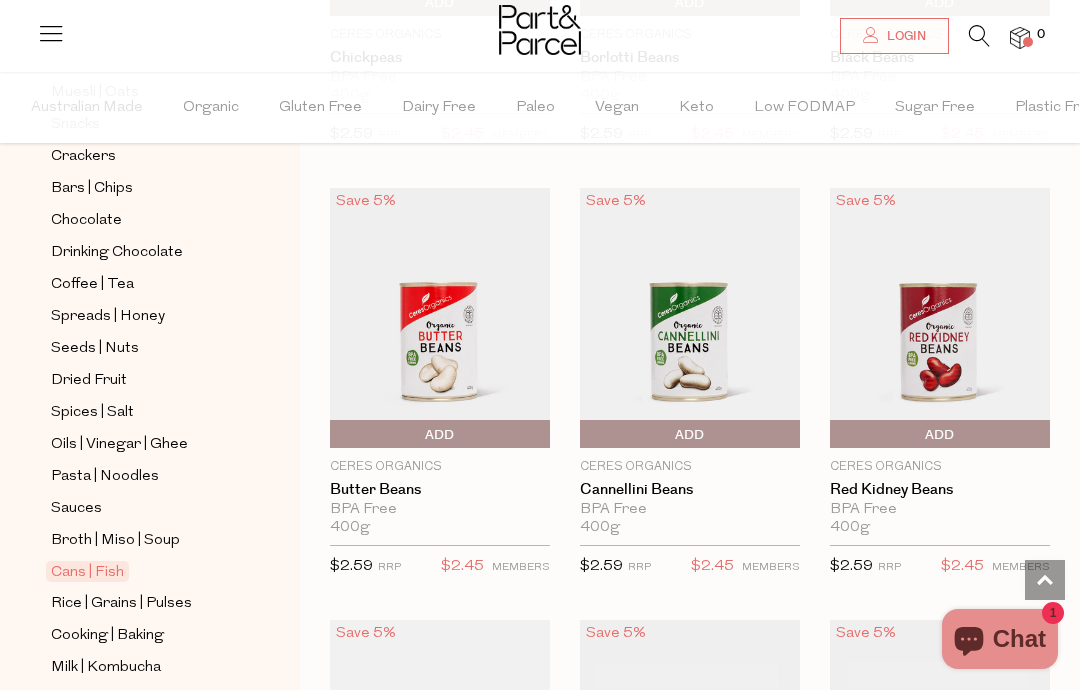 click on "Oils | Vinegar | Ghee" at bounding box center [119, 445] 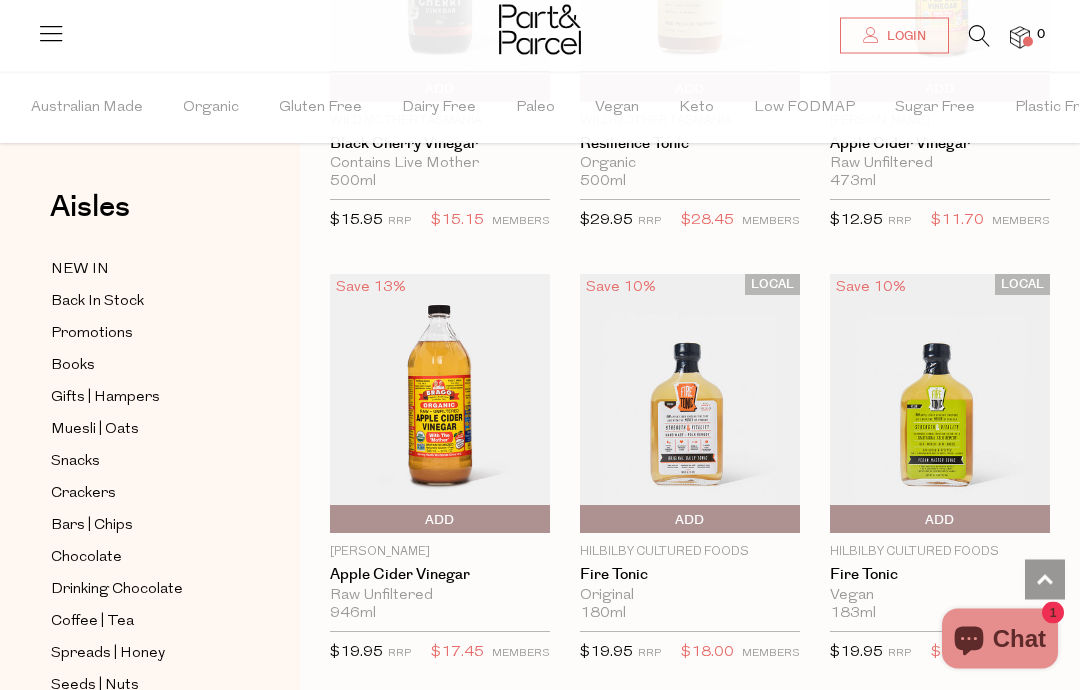 scroll, scrollTop: 6109, scrollLeft: 0, axis: vertical 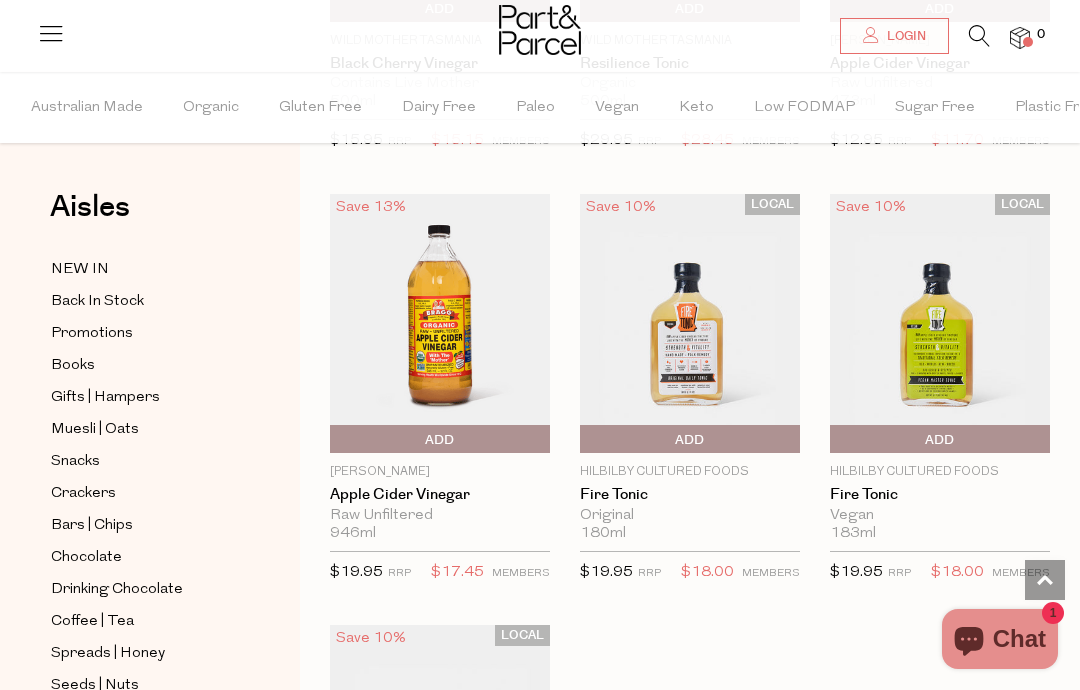 click on "Add To Parcel" at bounding box center [440, 440] 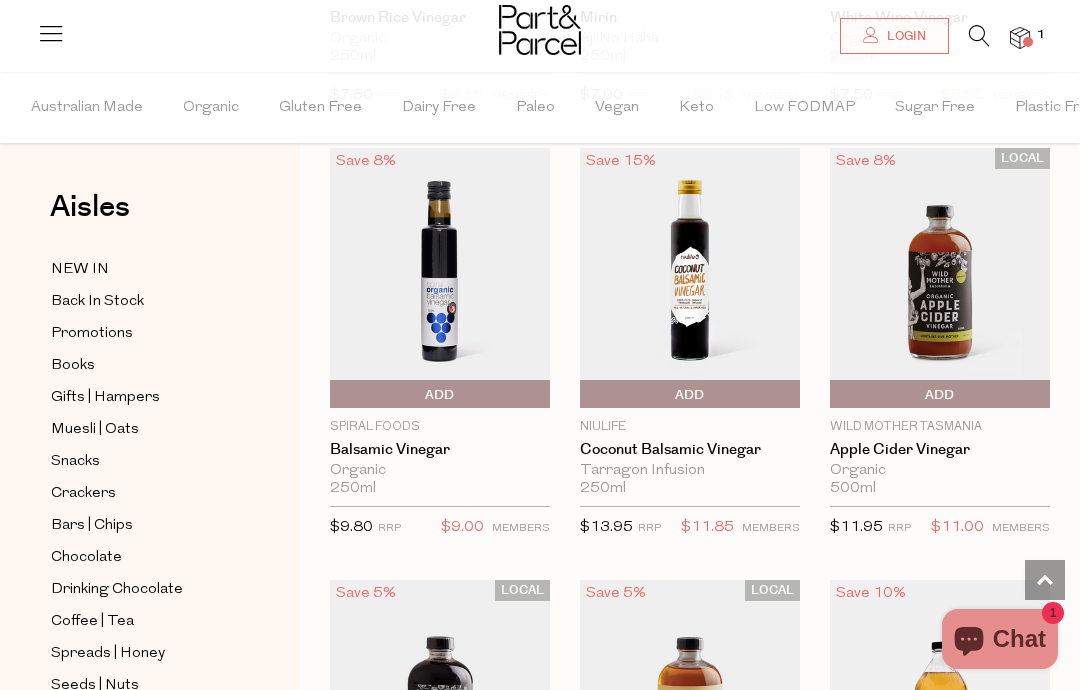 scroll, scrollTop: 5290, scrollLeft: 0, axis: vertical 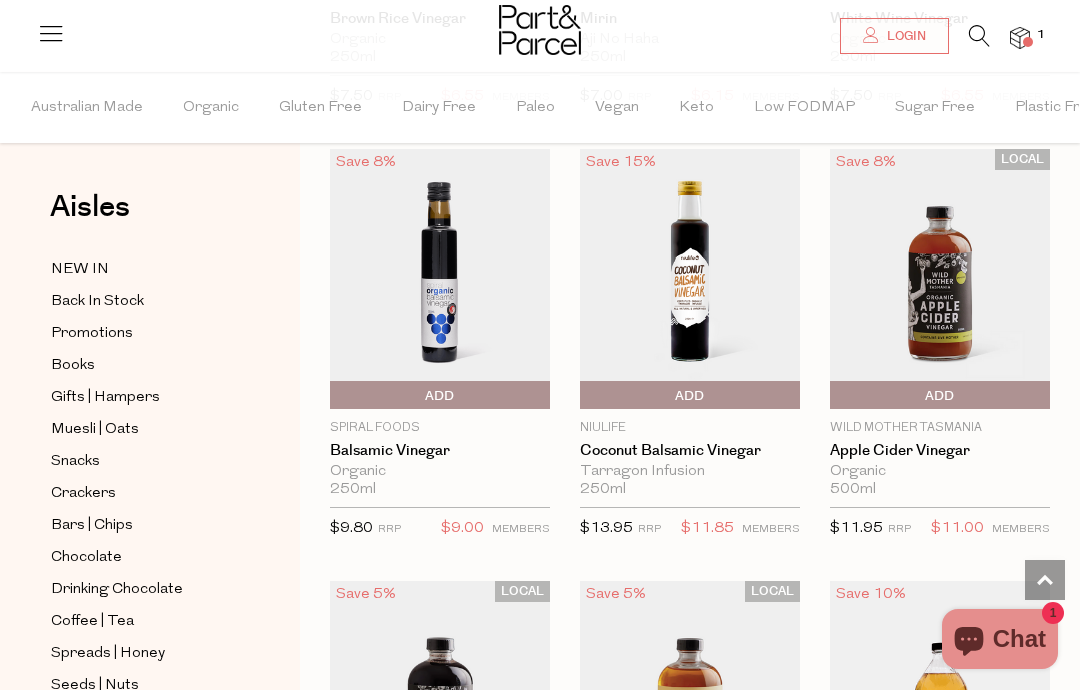 click at bounding box center (690, 279) 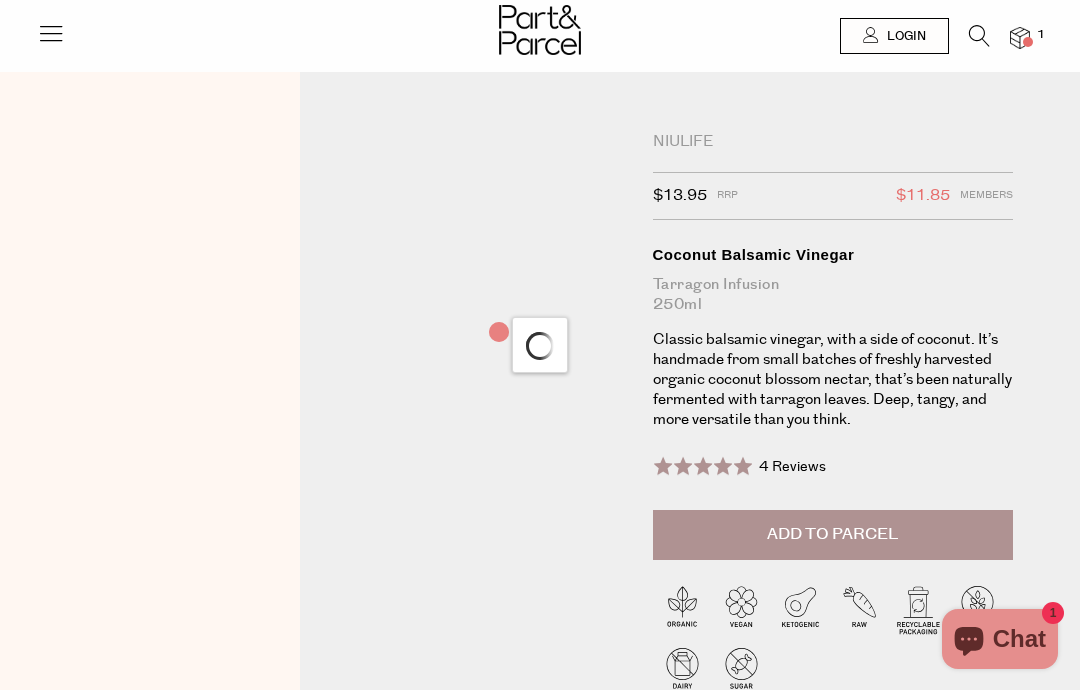 scroll, scrollTop: 0, scrollLeft: 0, axis: both 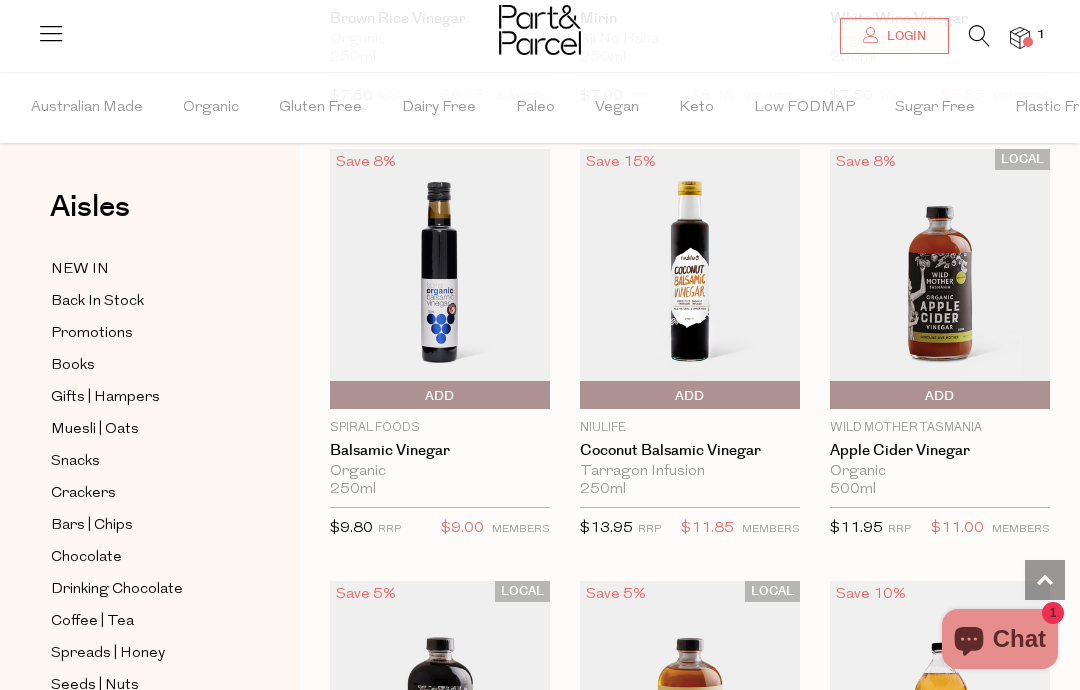 click on "Add To Parcel" at bounding box center [690, 396] 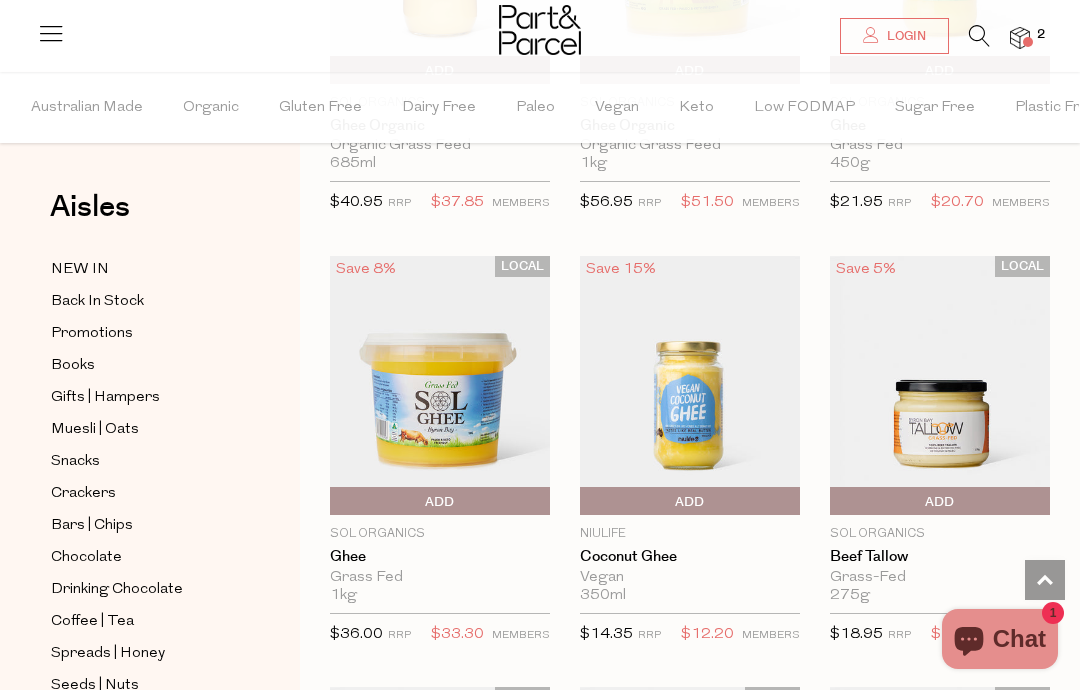 scroll, scrollTop: 3024, scrollLeft: 0, axis: vertical 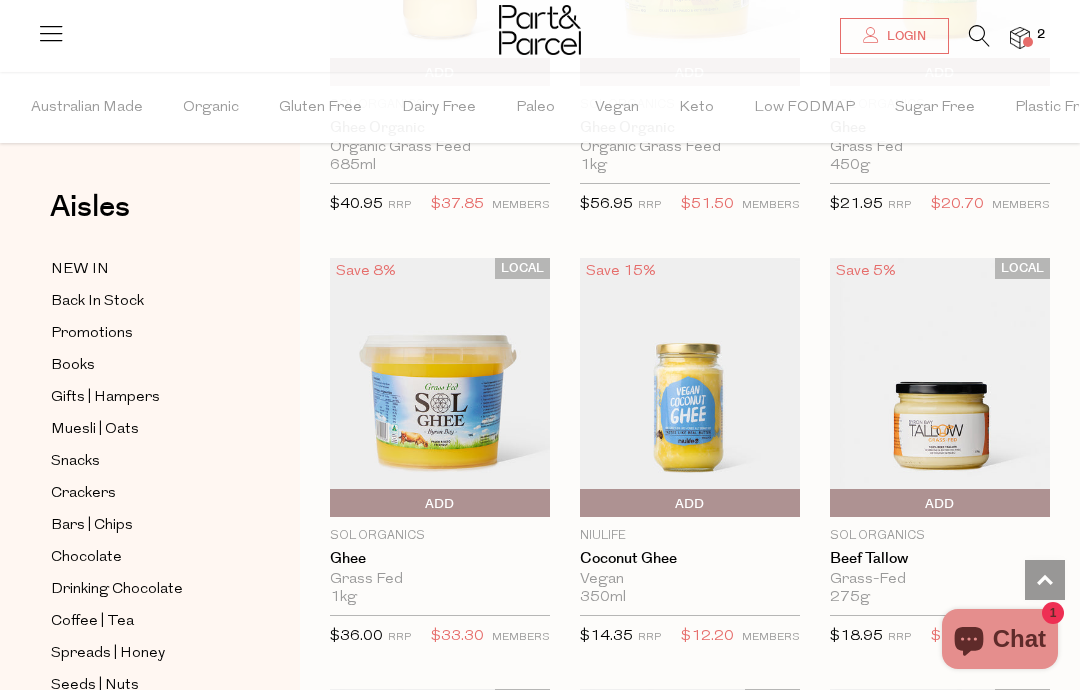 click on "Add To Parcel" at bounding box center [440, 504] 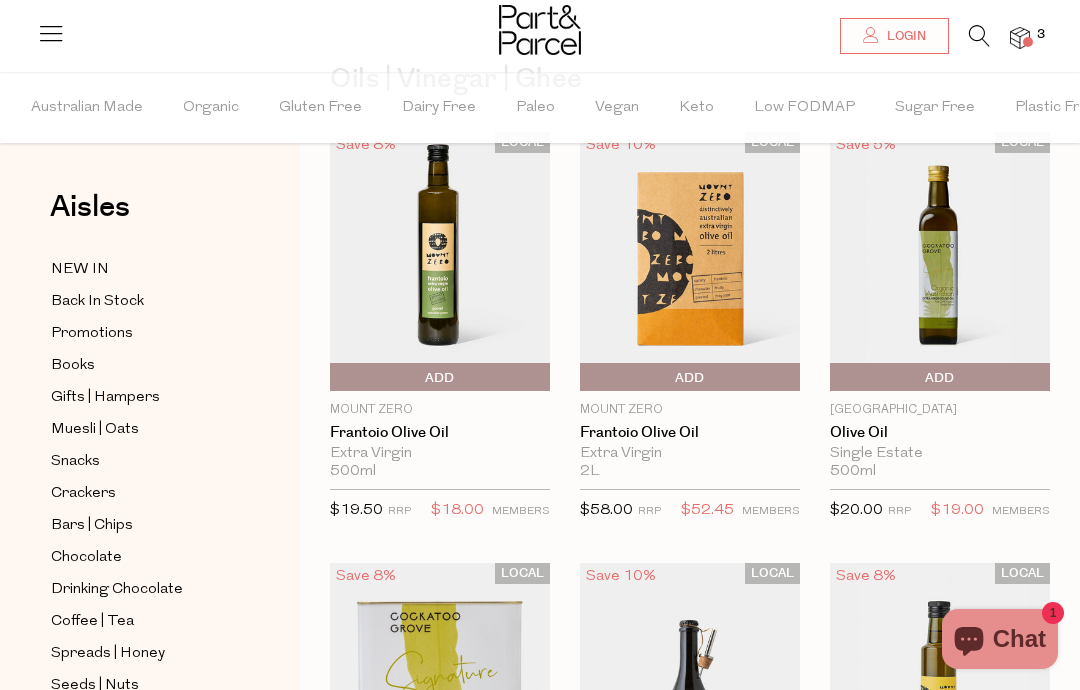 scroll, scrollTop: 128, scrollLeft: 0, axis: vertical 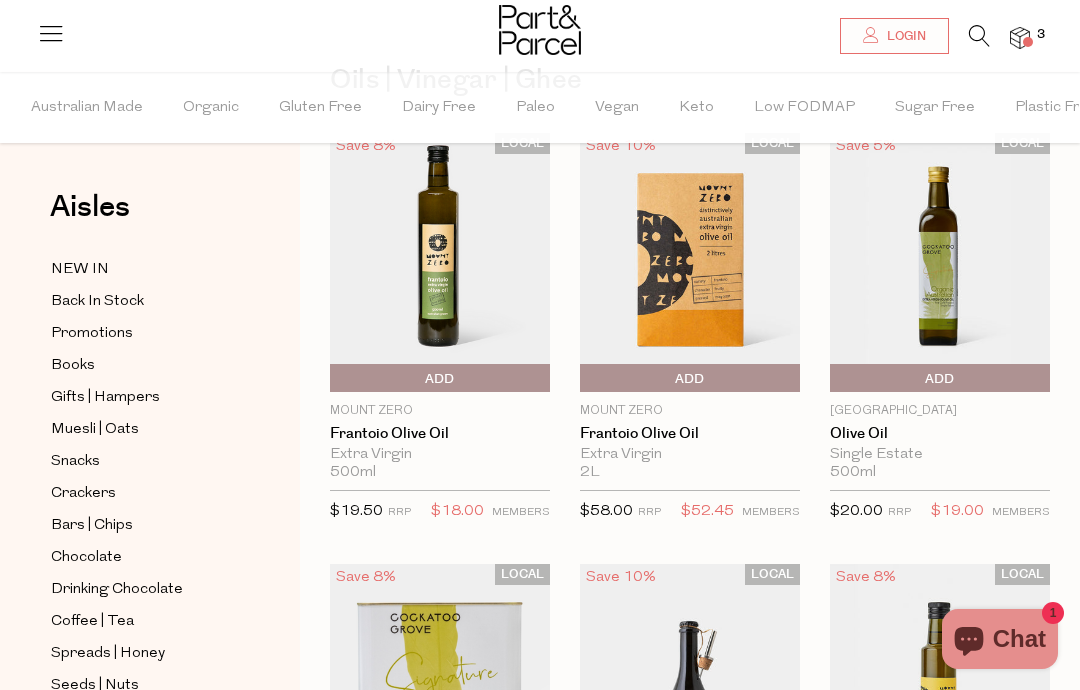 click on "Add To Parcel" at bounding box center (690, 379) 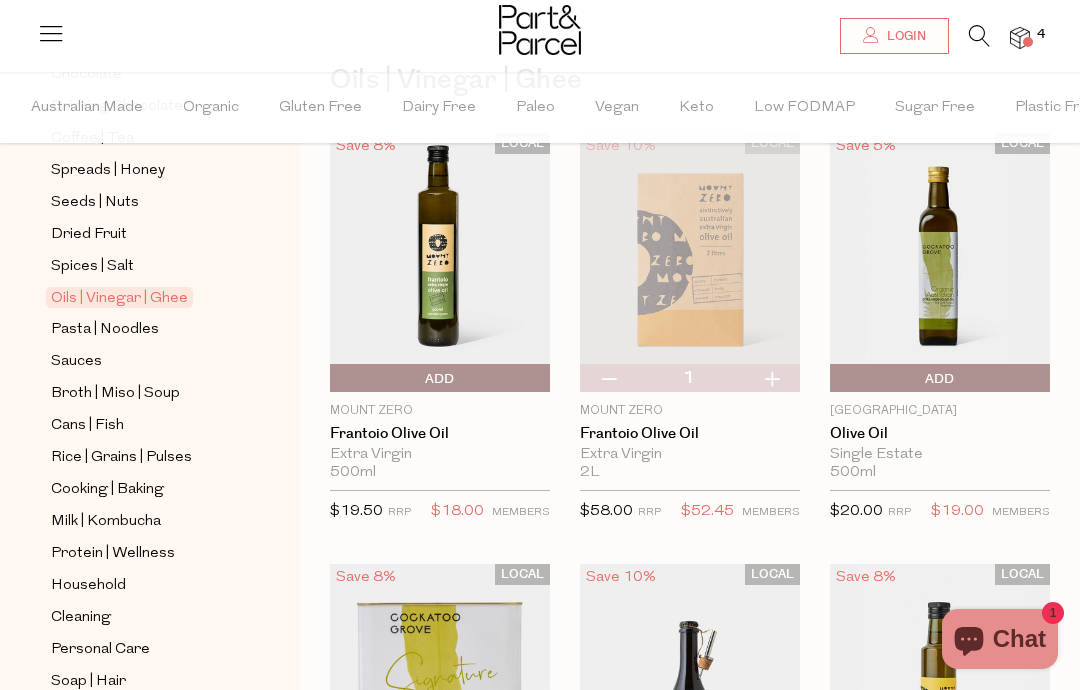 scroll, scrollTop: 484, scrollLeft: 0, axis: vertical 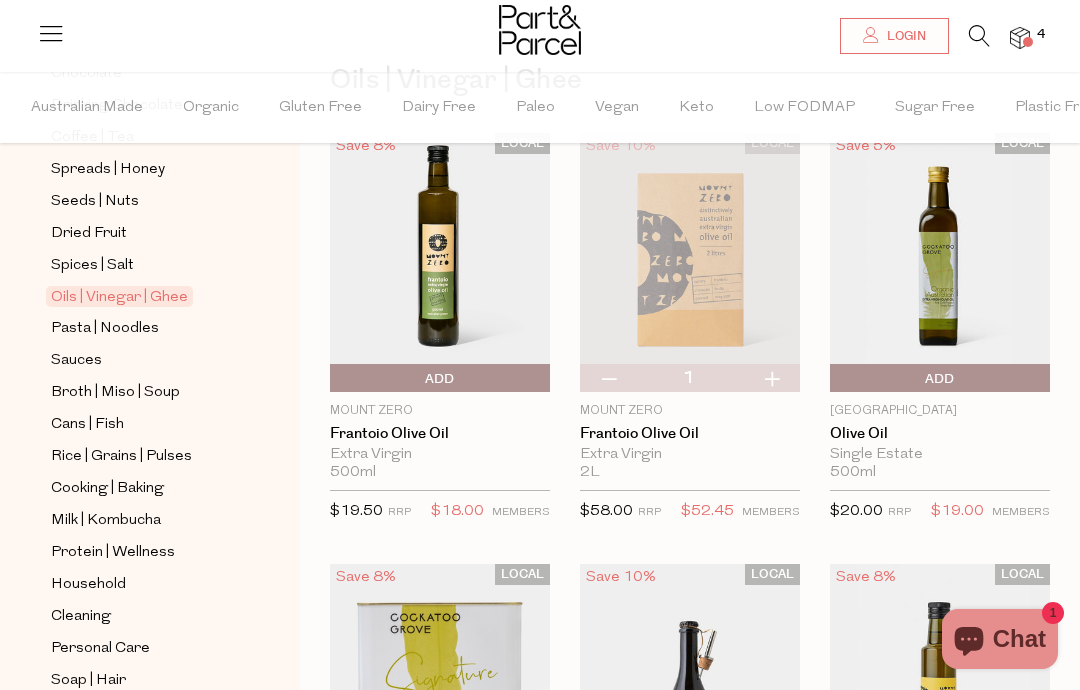 click on "Cans | Fish" at bounding box center (87, 425) 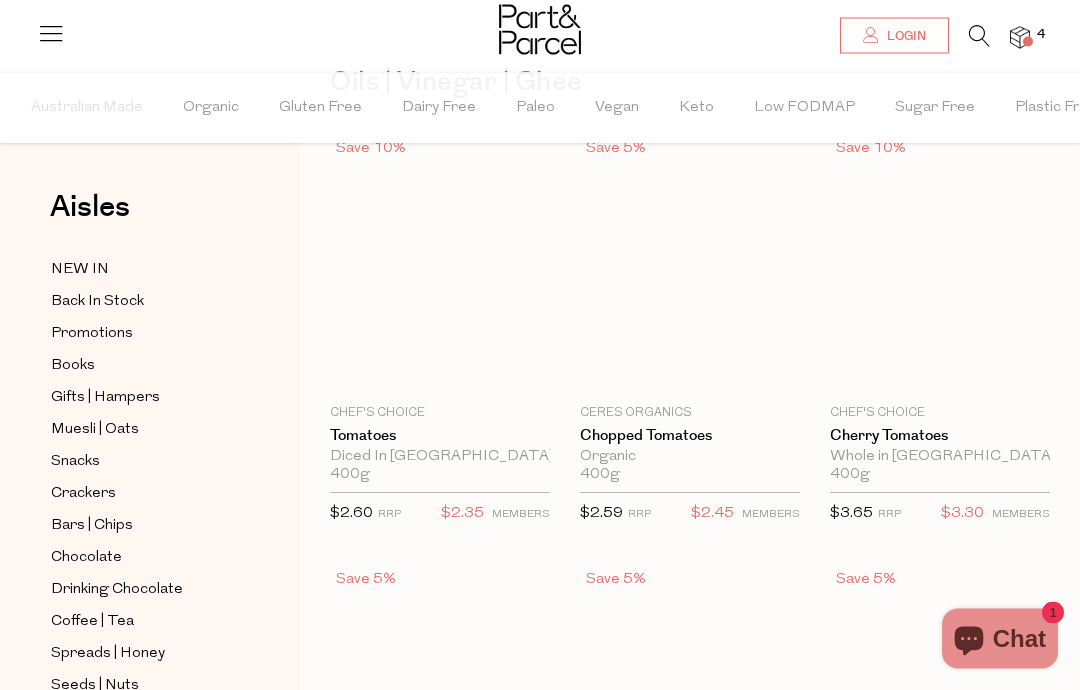 scroll, scrollTop: 0, scrollLeft: 0, axis: both 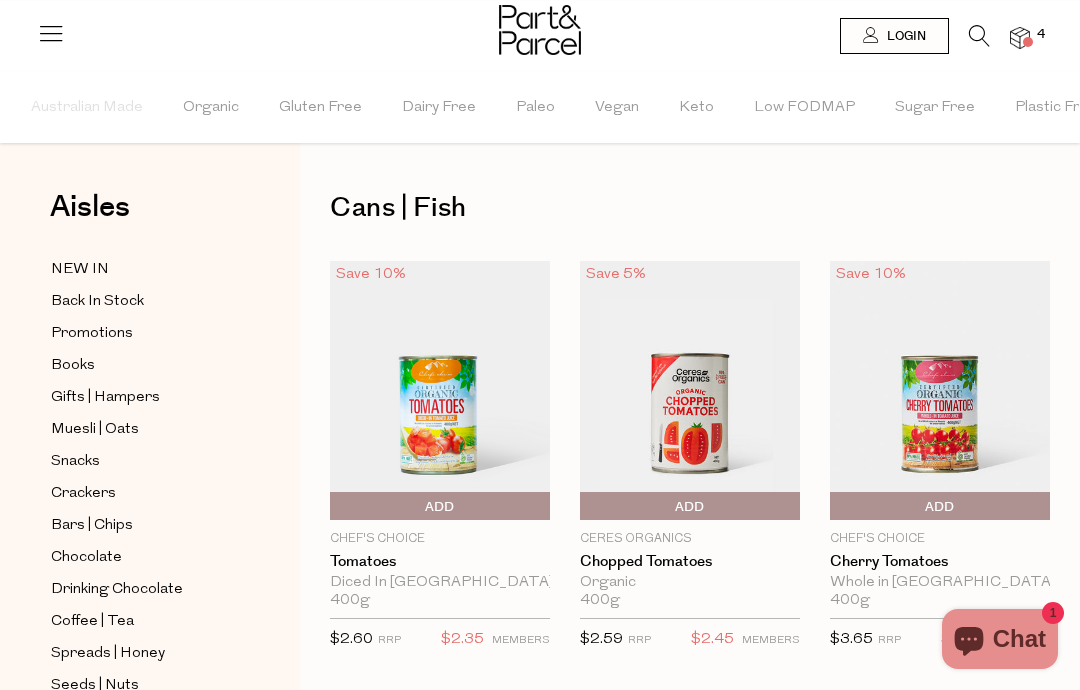 click on "Login" at bounding box center [904, 36] 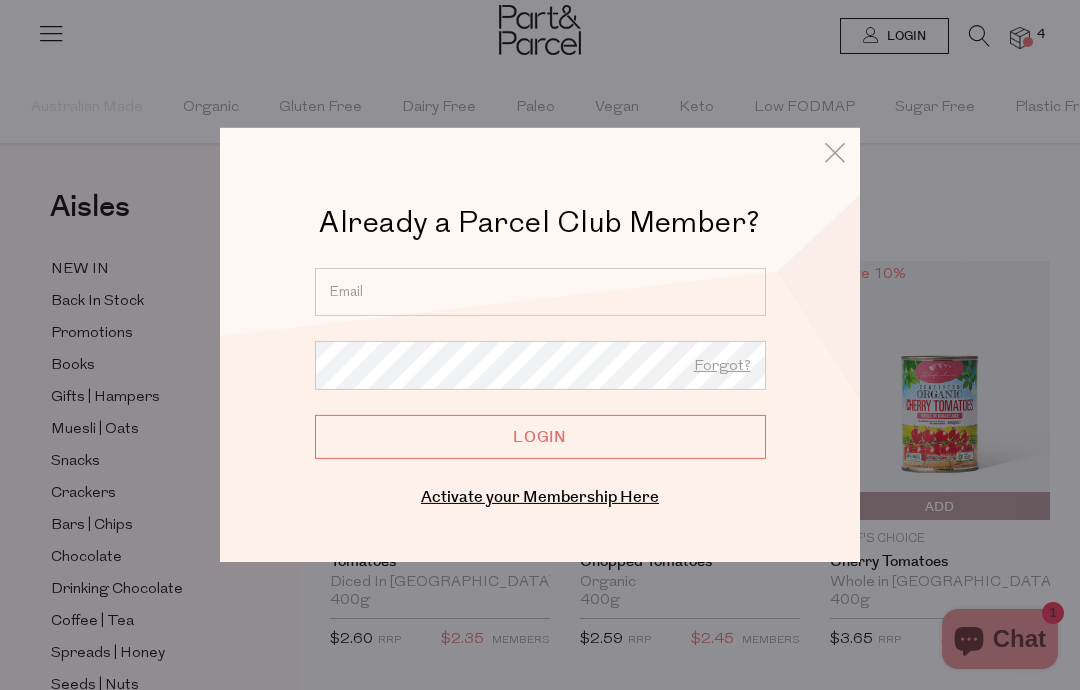 click on "Activate your Membership Here" at bounding box center (540, 497) 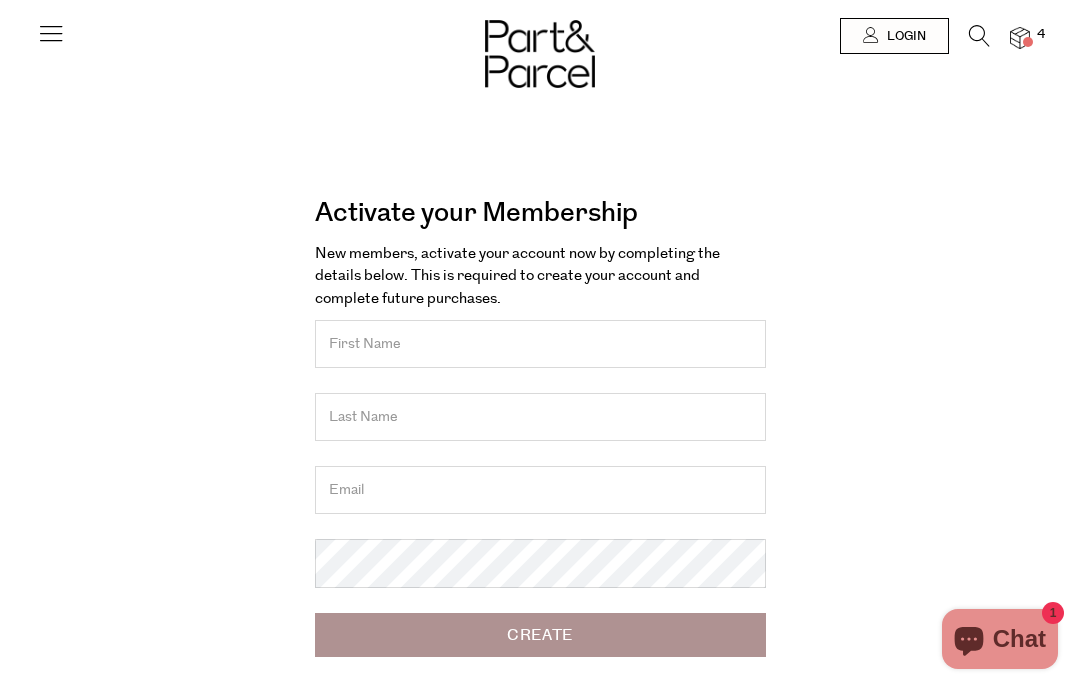 scroll, scrollTop: 0, scrollLeft: 0, axis: both 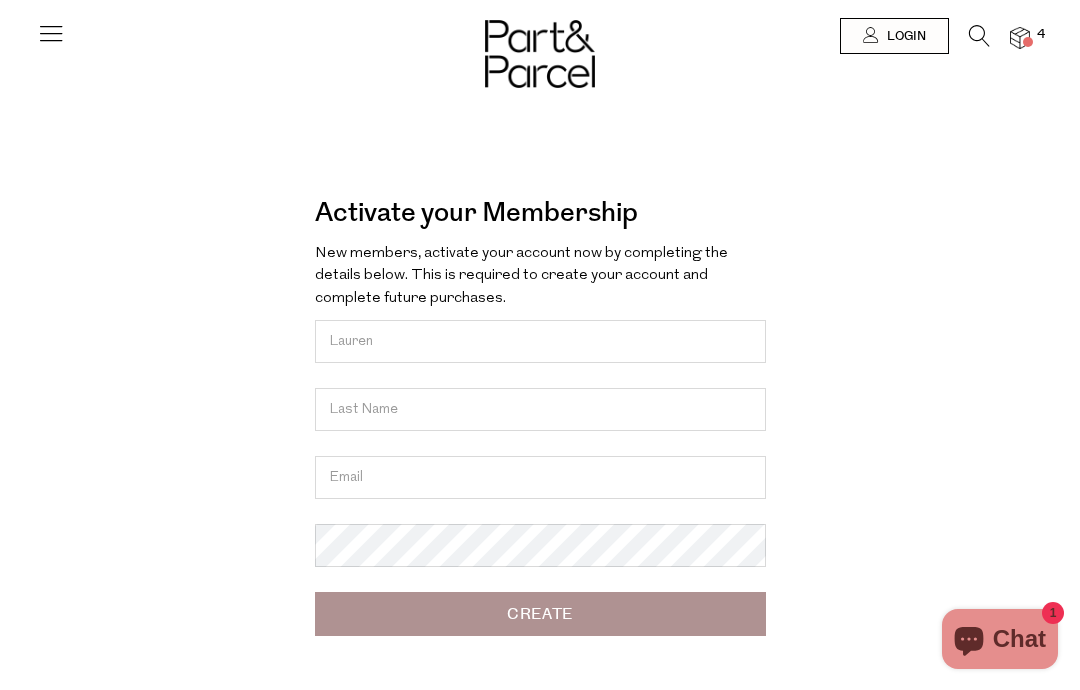 type on "Lauren" 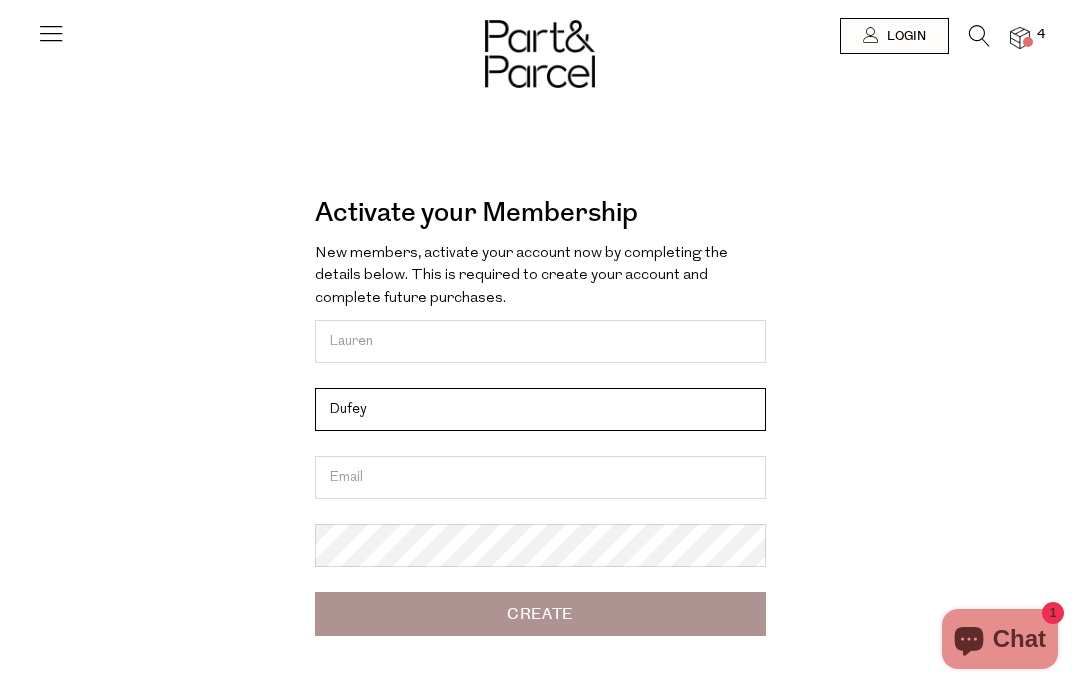 type on "Dufey" 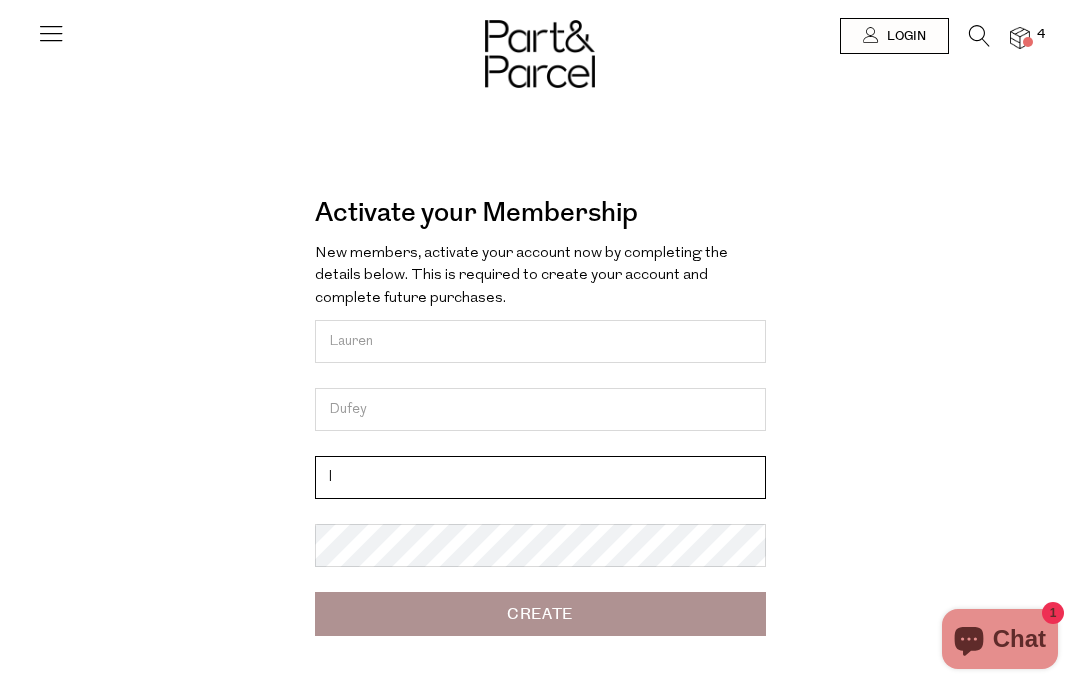 type on "[EMAIL_ADDRESS][DOMAIN_NAME]" 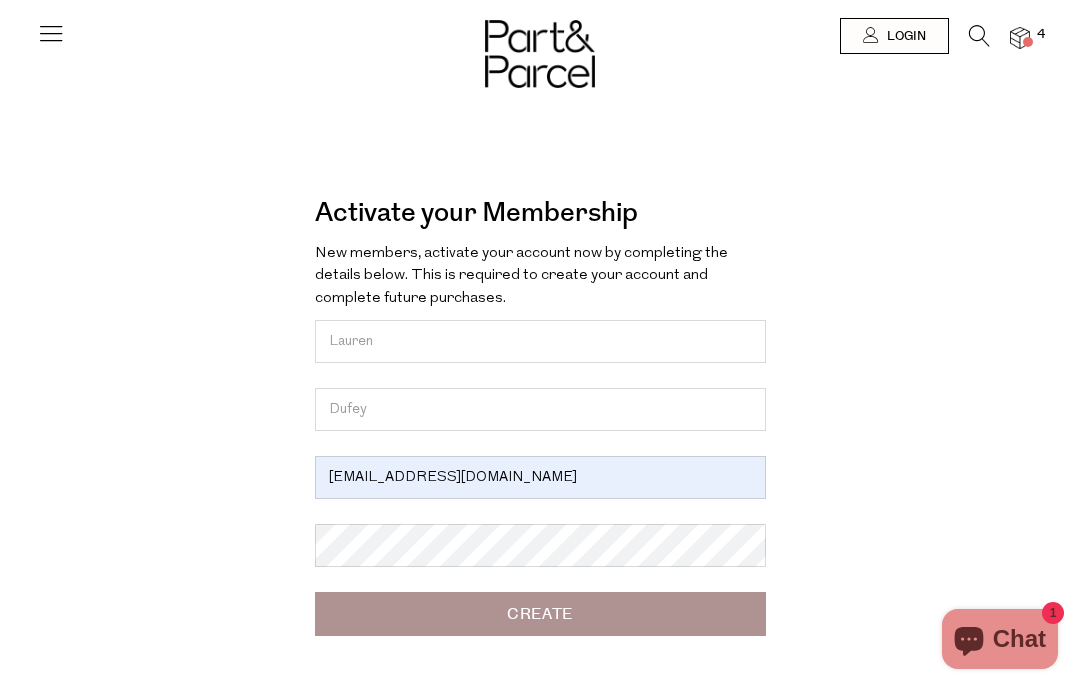 click at bounding box center [540, 345] 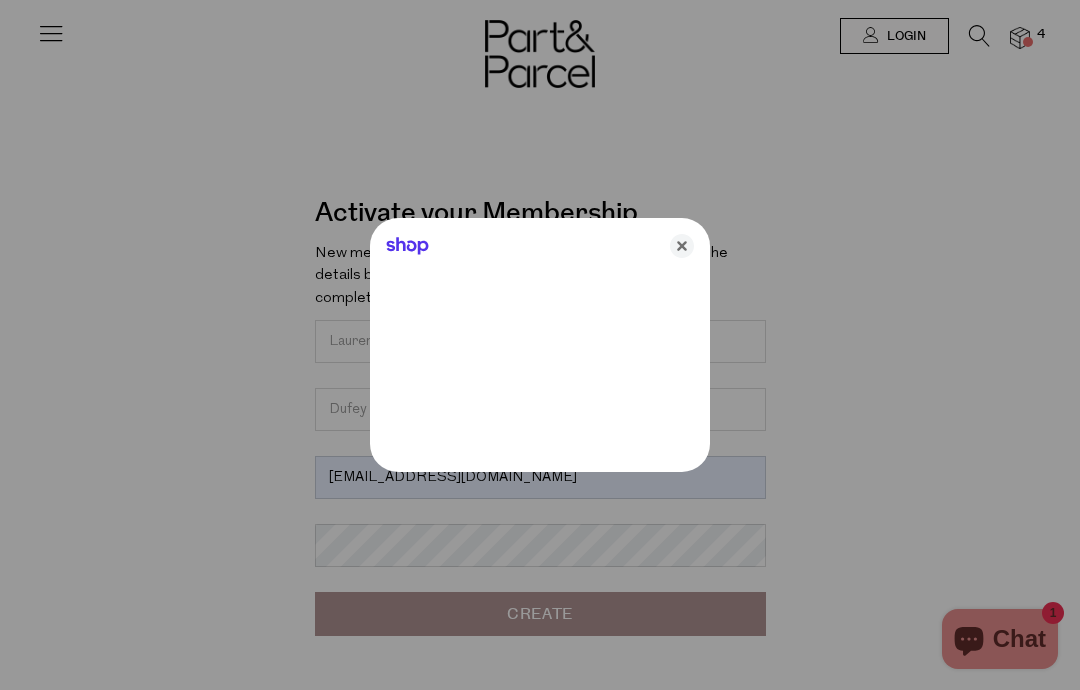 click 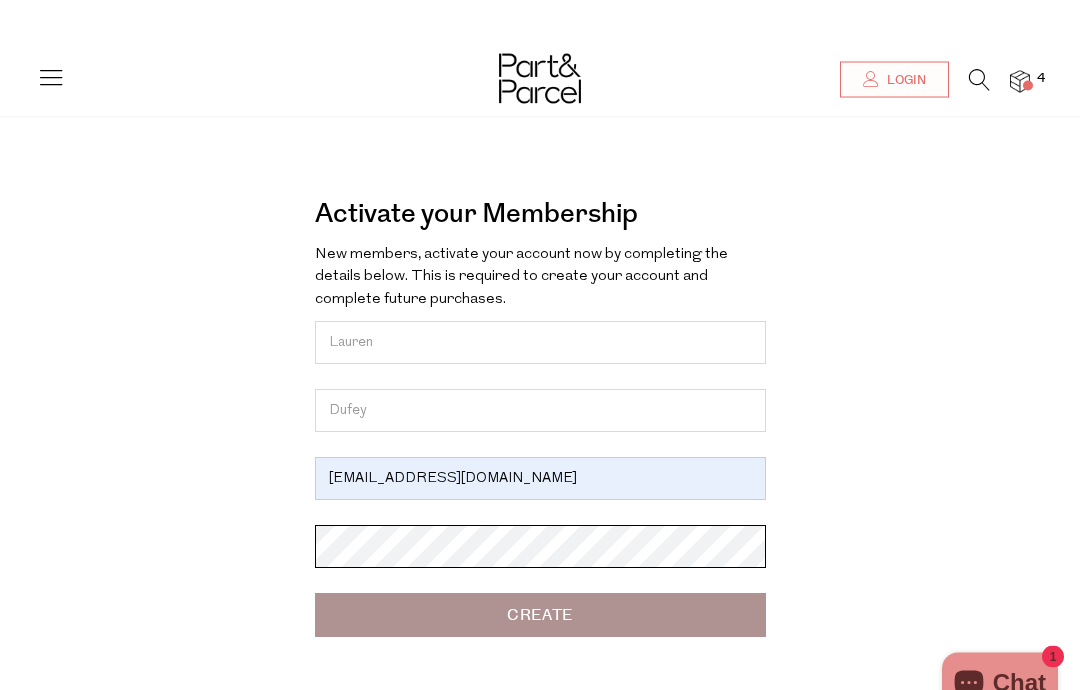 scroll, scrollTop: 46, scrollLeft: 0, axis: vertical 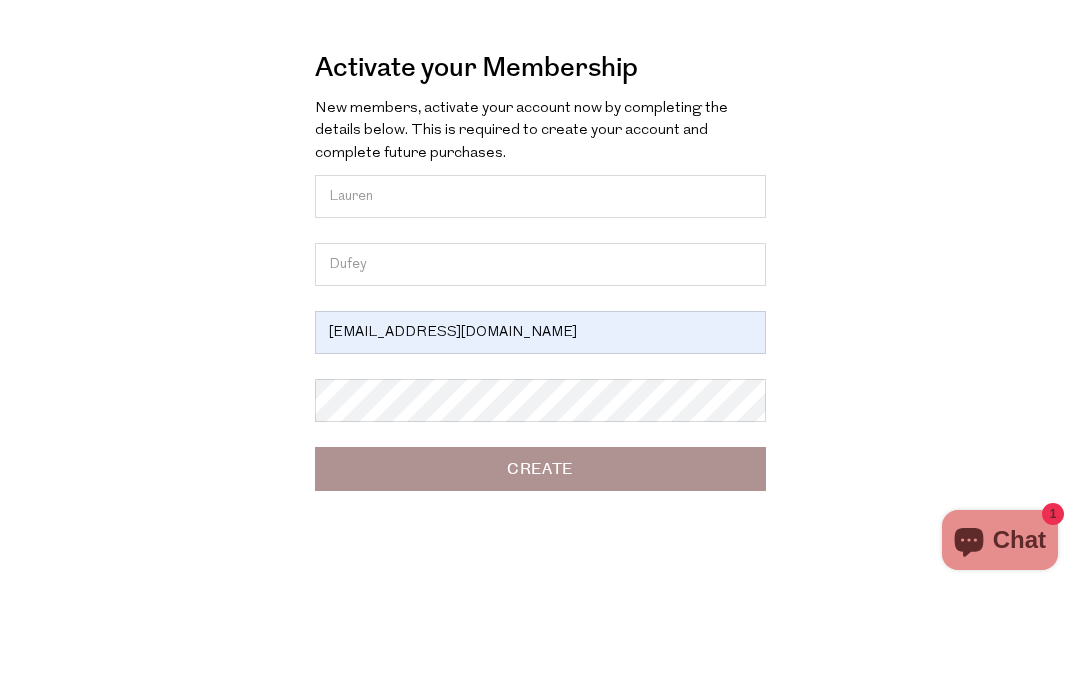 click on "Create" at bounding box center [540, 568] 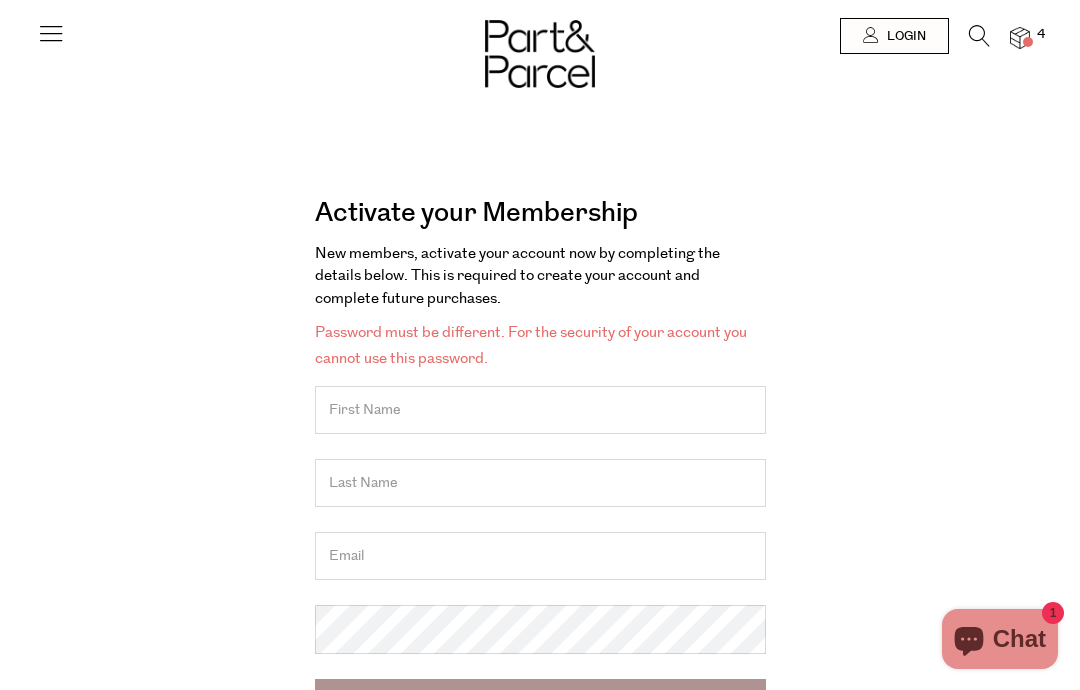 scroll, scrollTop: 0, scrollLeft: 0, axis: both 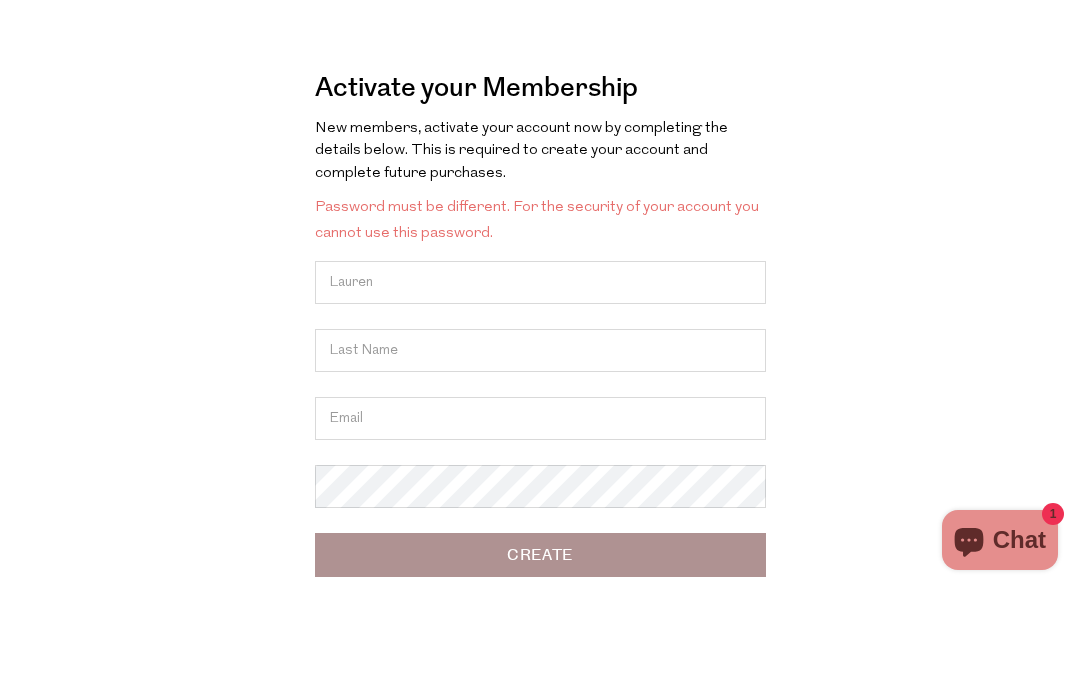 type on "Lauren" 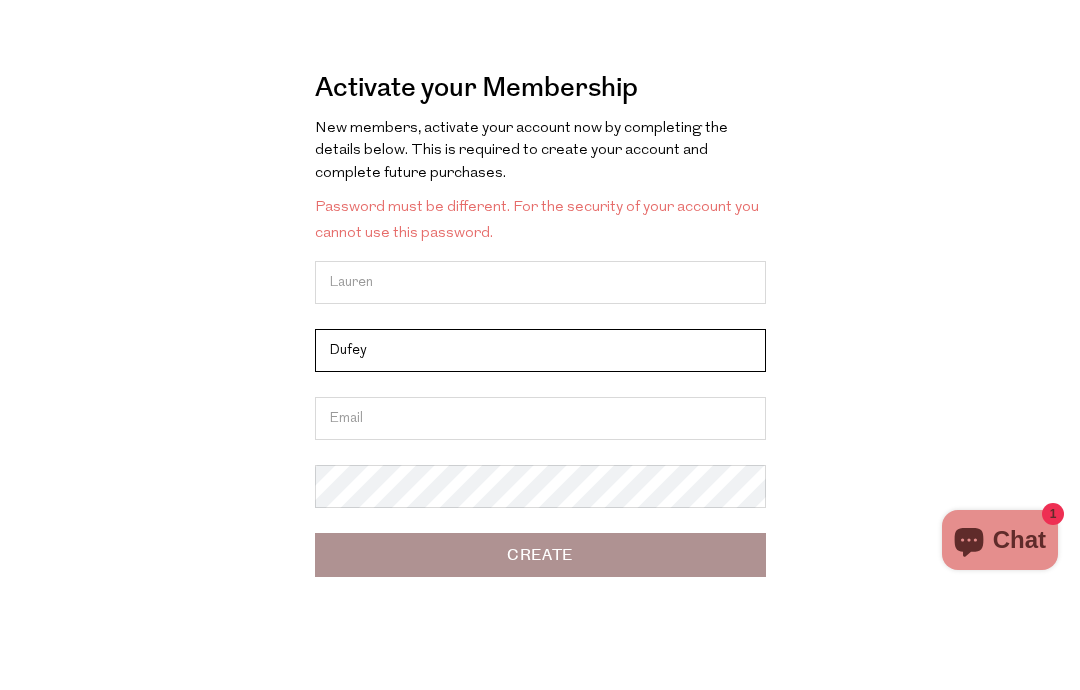 type on "Dufey" 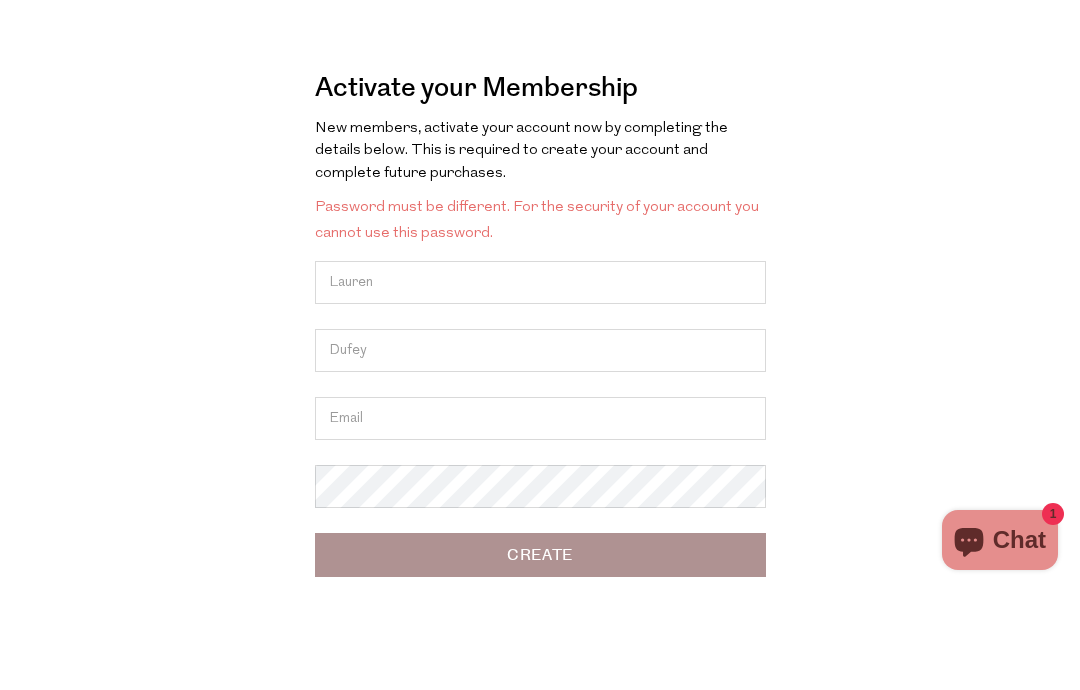 type on "laurendufey87@gmail.com" 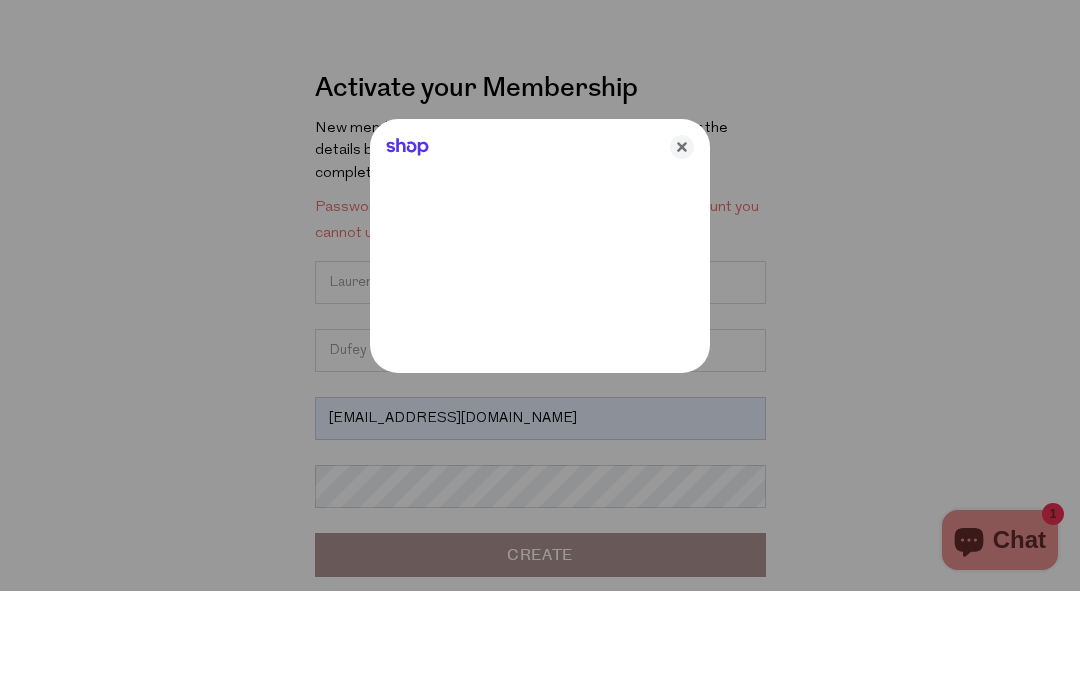 scroll, scrollTop: 125, scrollLeft: 0, axis: vertical 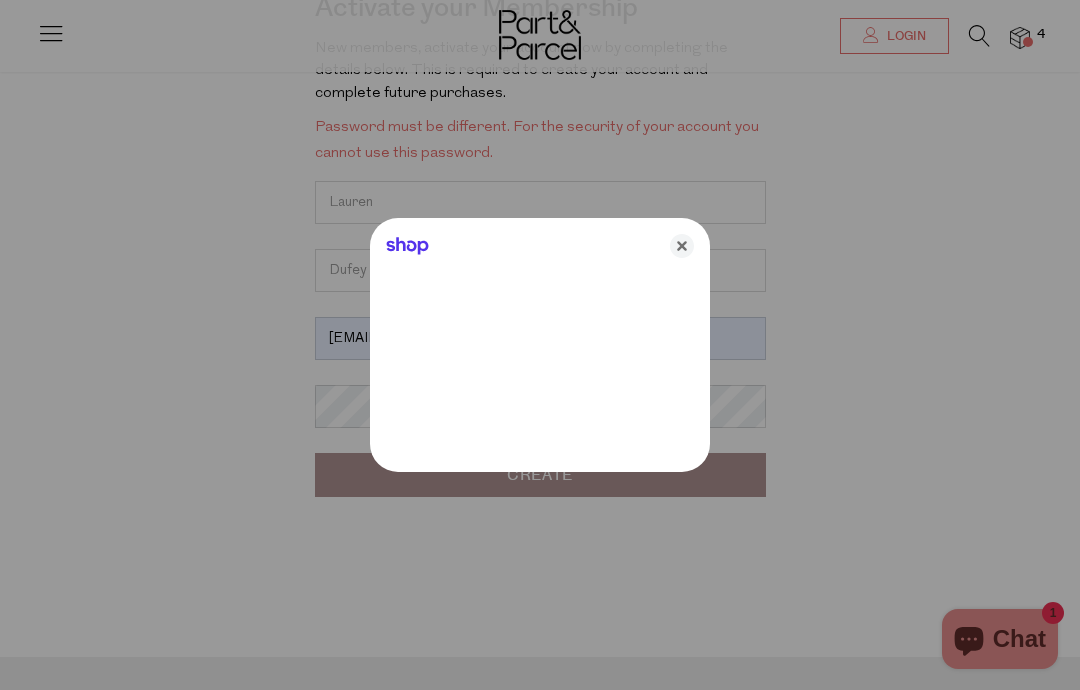 click 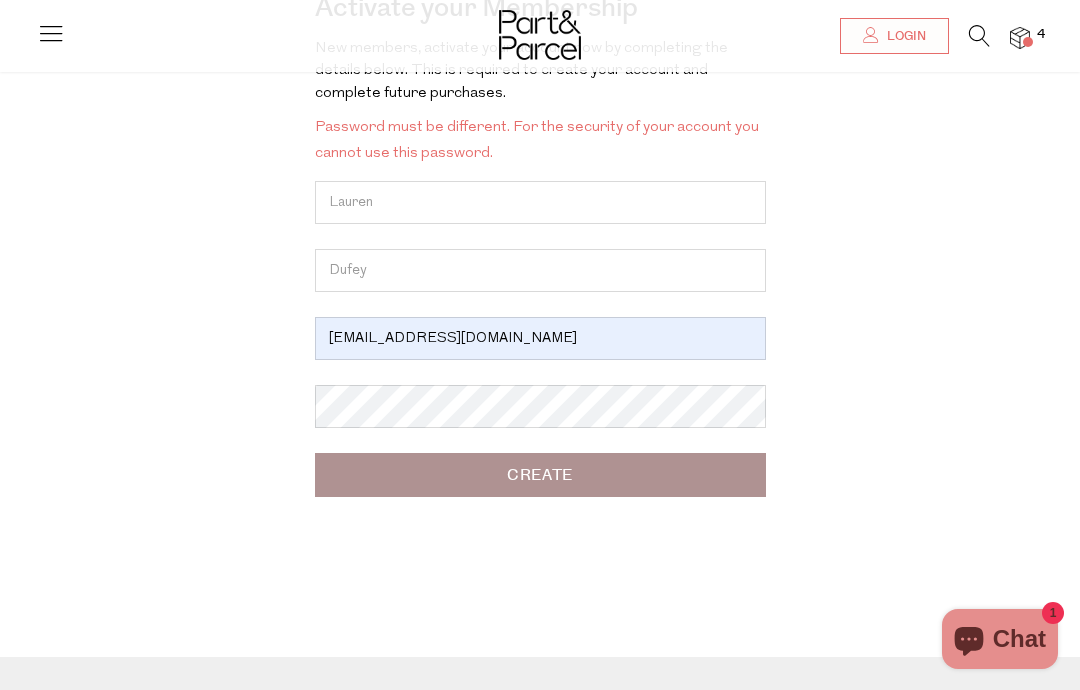 click on "Create" at bounding box center (540, 475) 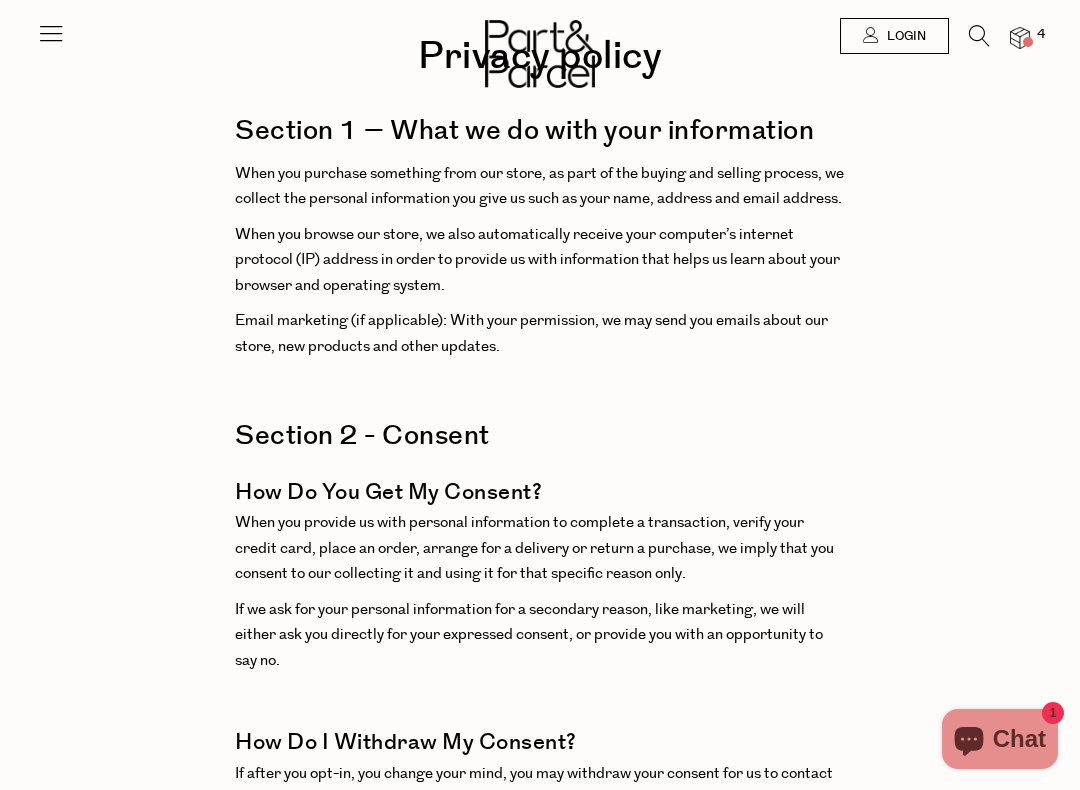 scroll, scrollTop: 0, scrollLeft: 0, axis: both 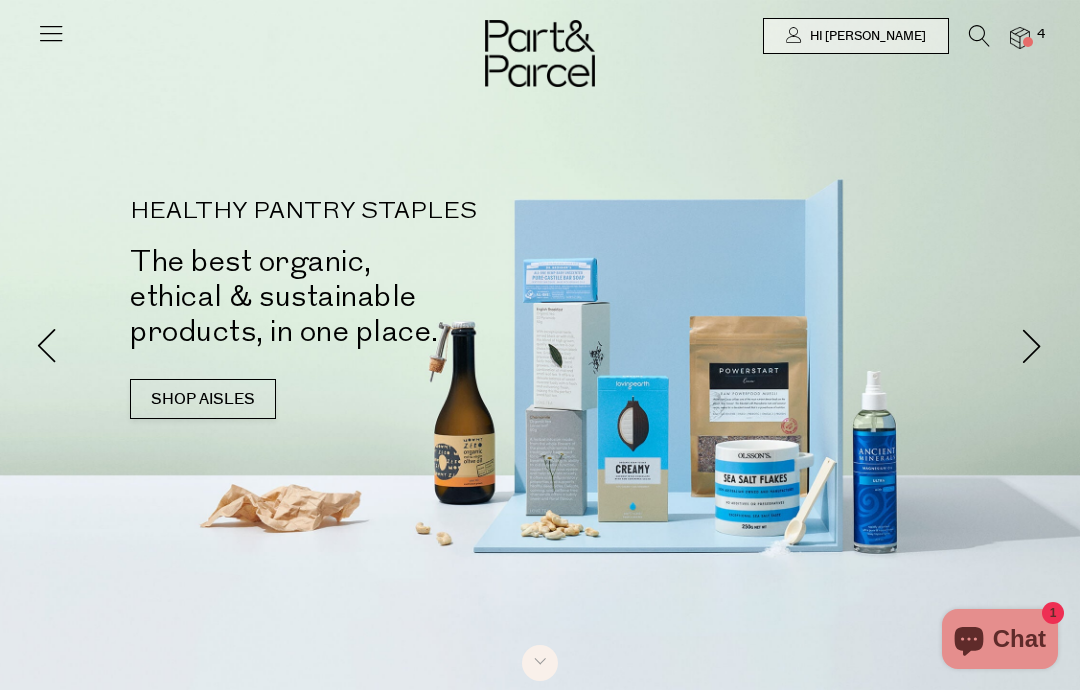click on "Hi [PERSON_NAME]" at bounding box center [865, 36] 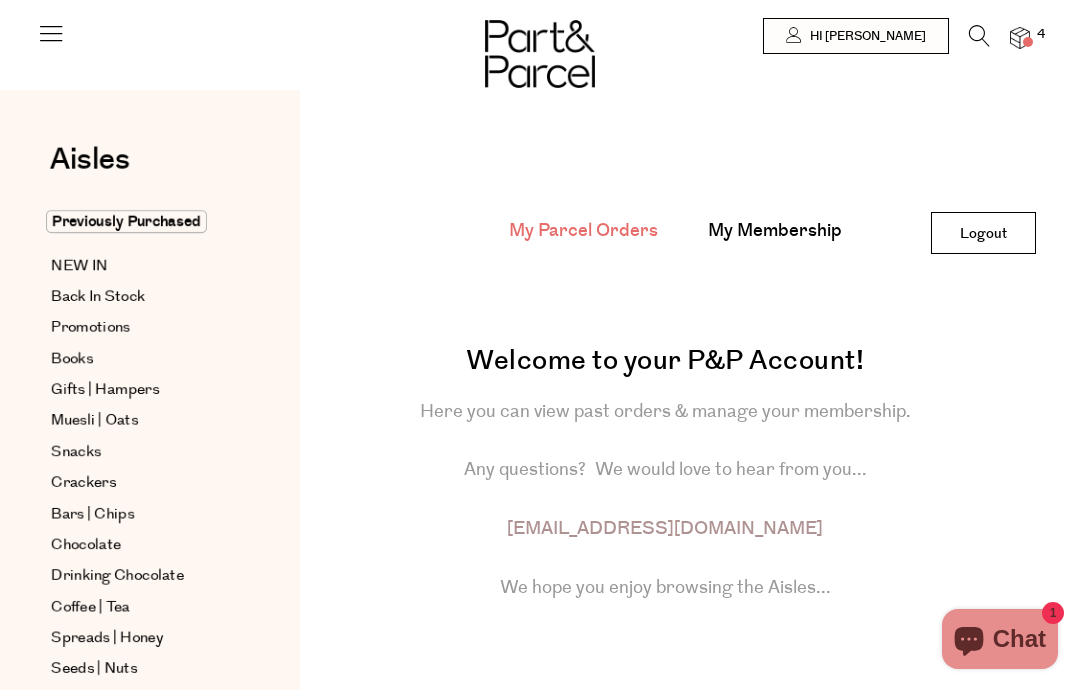 scroll, scrollTop: 0, scrollLeft: 0, axis: both 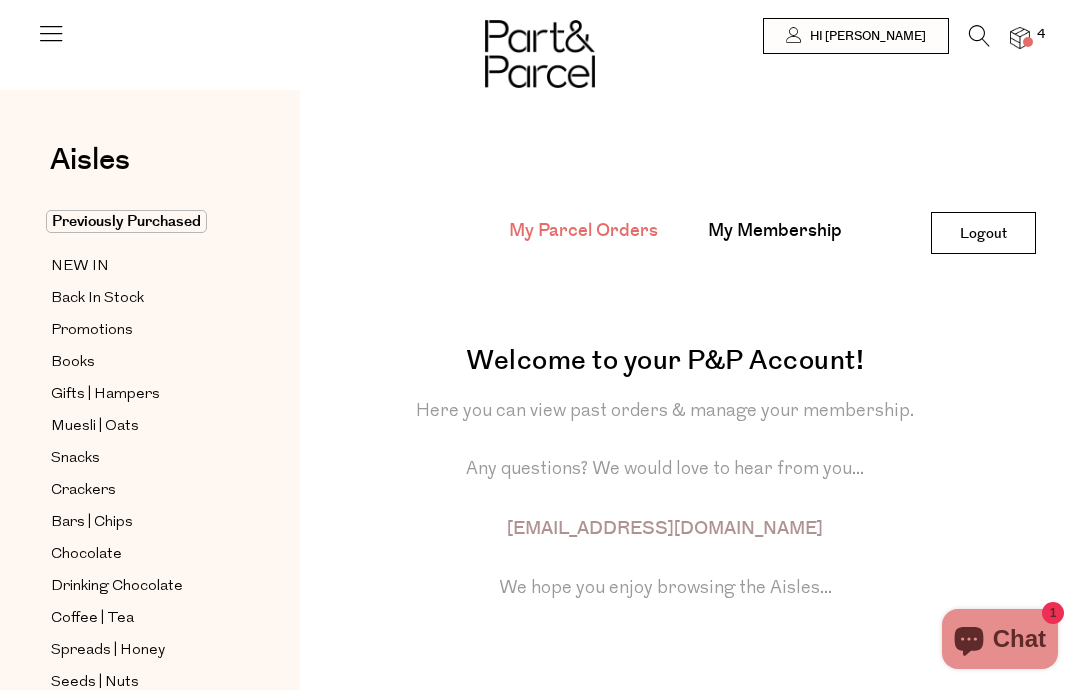 click on "My Membership" at bounding box center [775, 231] 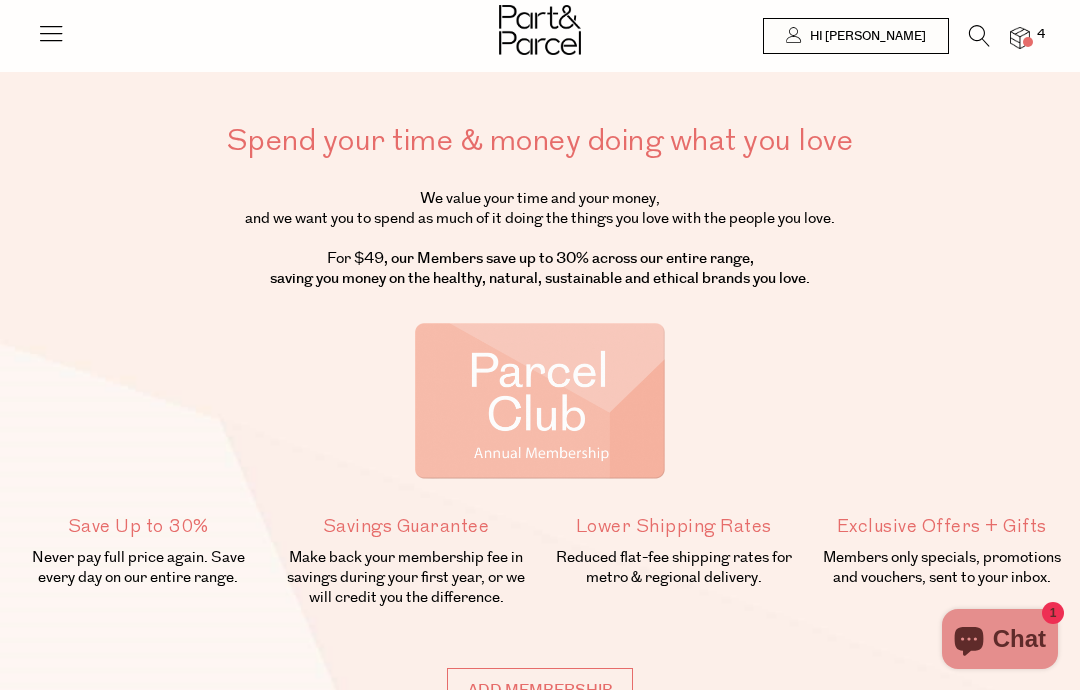 scroll, scrollTop: 0, scrollLeft: 0, axis: both 